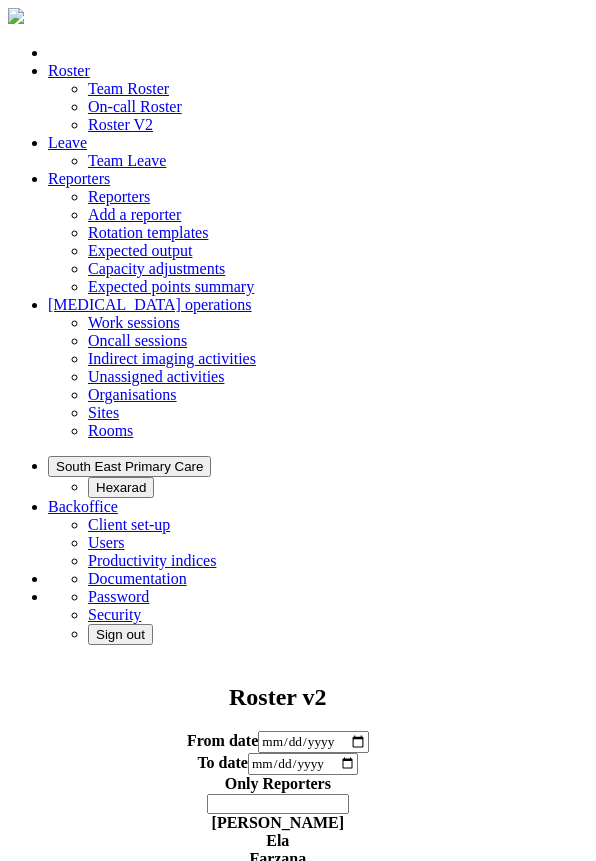 scroll, scrollTop: 0, scrollLeft: 0, axis: both 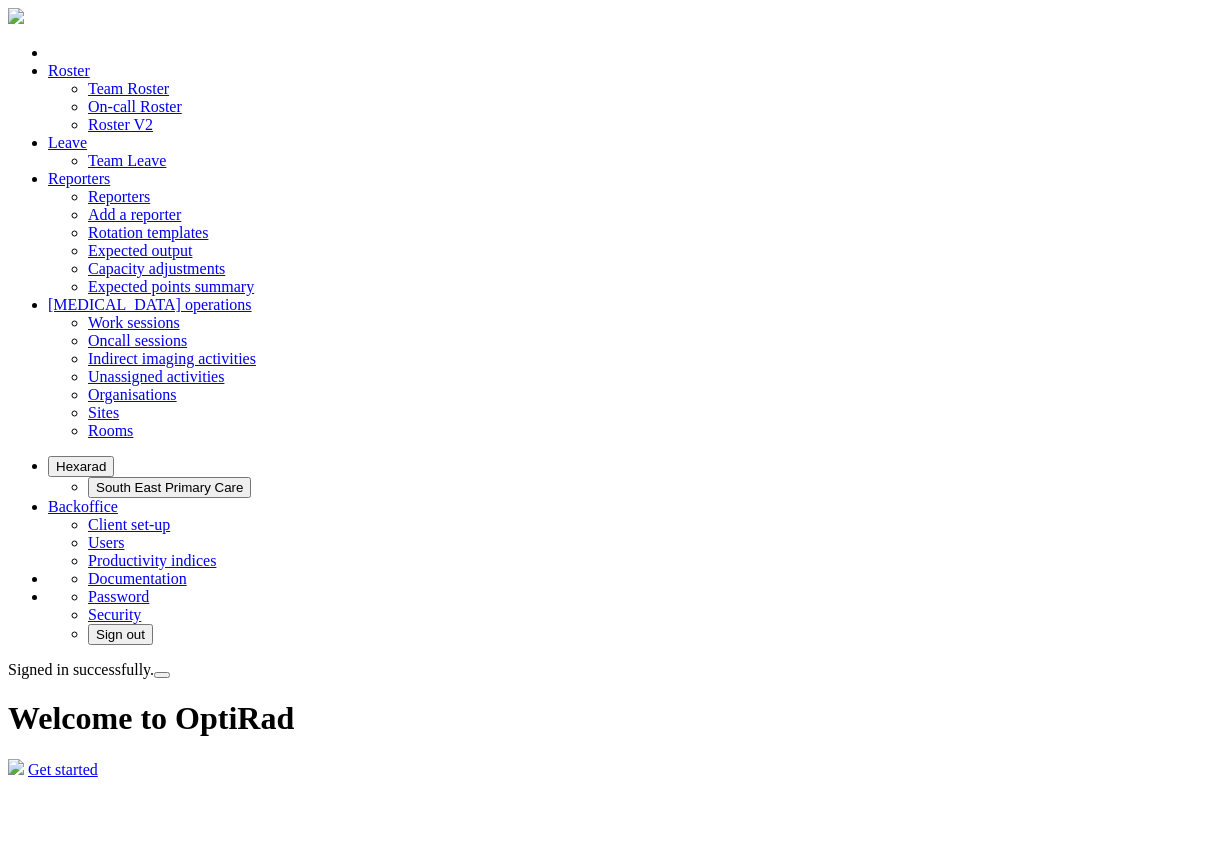 click at bounding box center (162, 675) 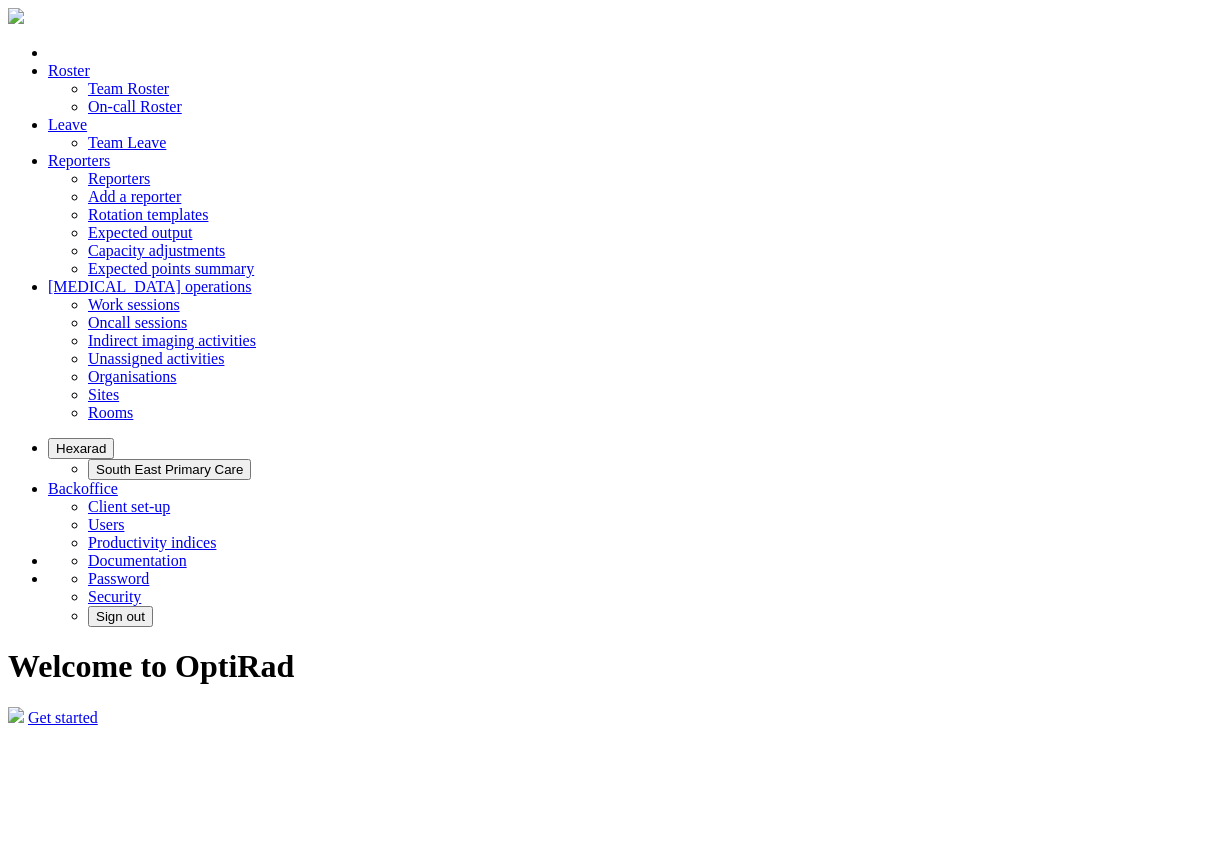 scroll, scrollTop: 0, scrollLeft: 0, axis: both 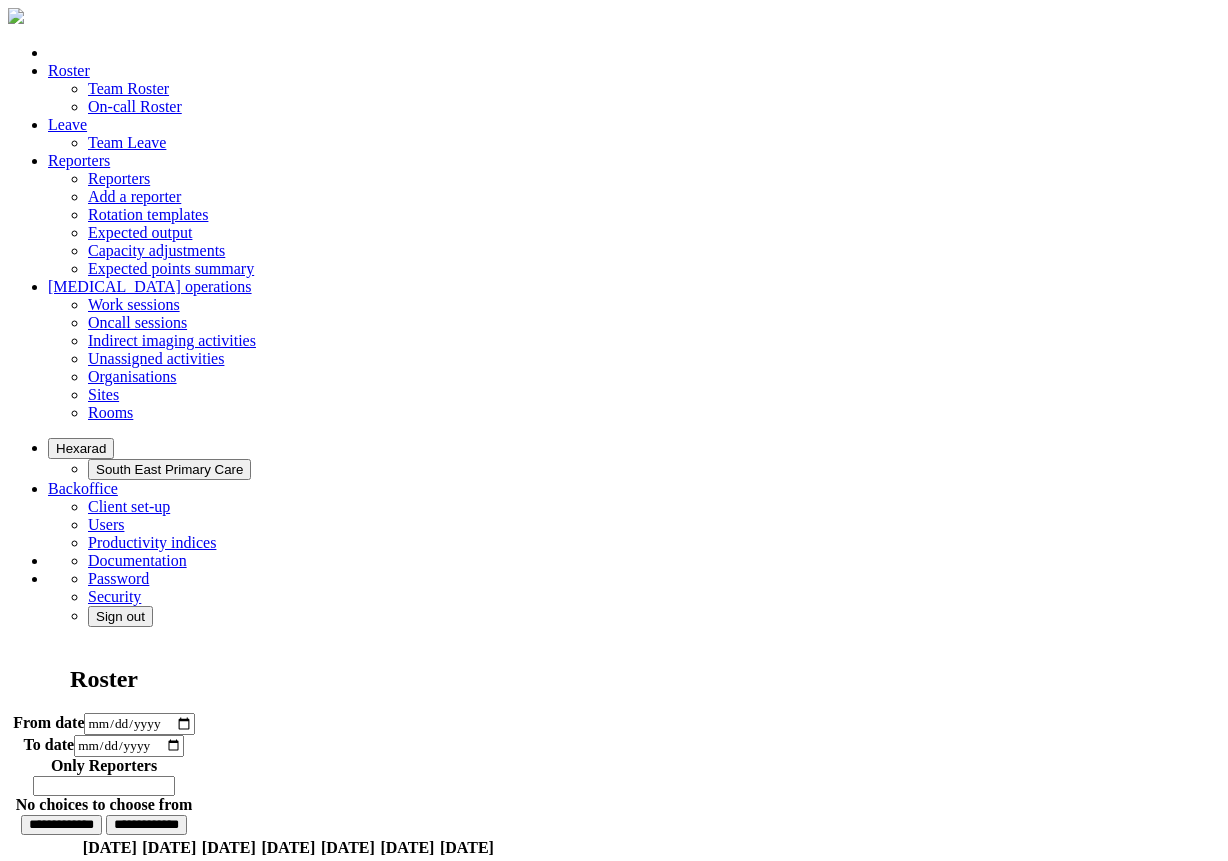 click on "Hexarad
South East Primary Care
Backoffice
Client set-up
Users
Productivity indices
Documentation
Password" at bounding box center (614, 532) 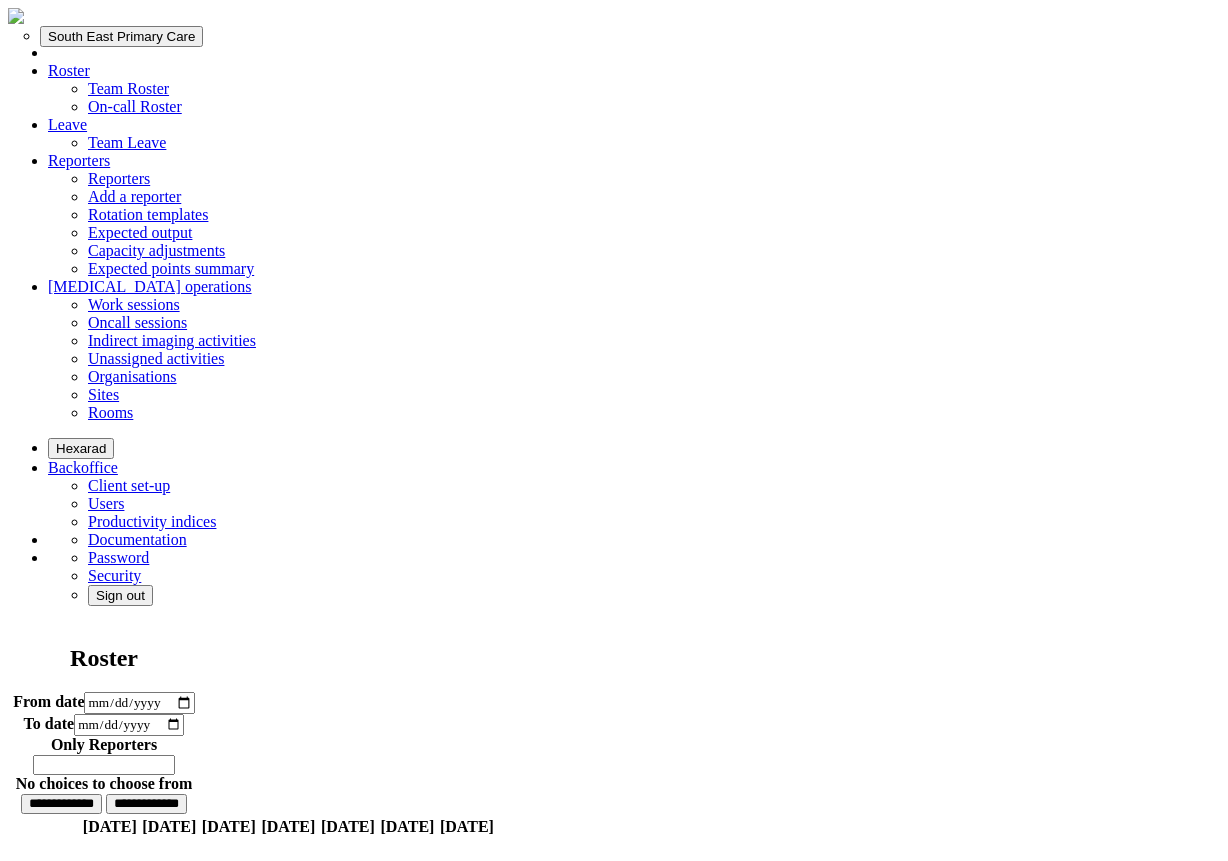 click on "South East Primary Care" at bounding box center [121, 36] 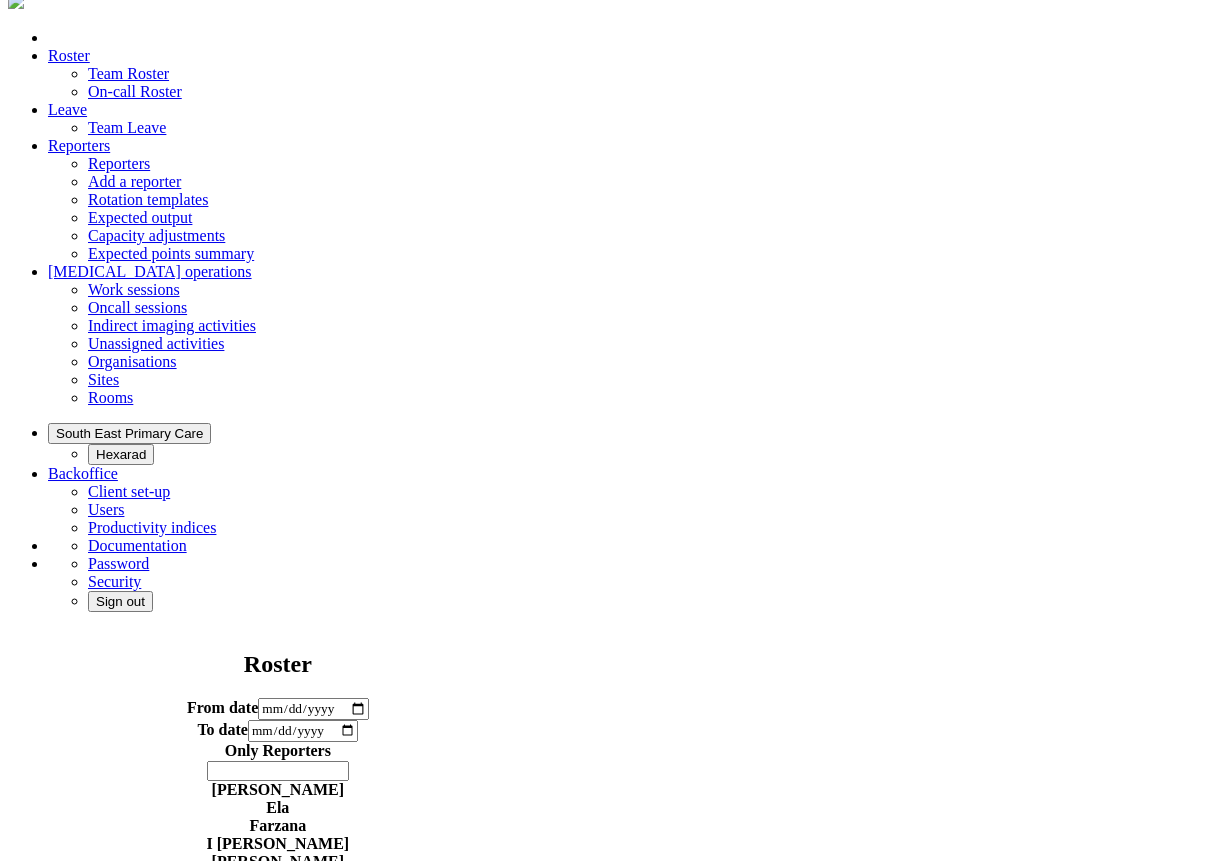 scroll, scrollTop: 0, scrollLeft: 0, axis: both 